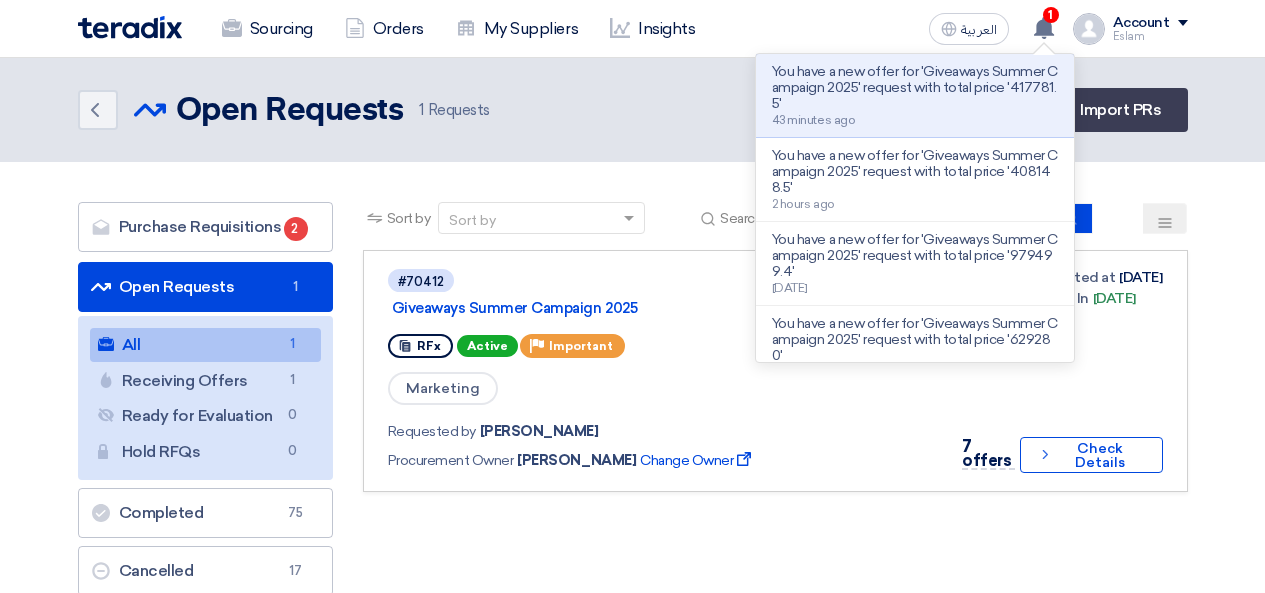 scroll, scrollTop: 0, scrollLeft: 0, axis: both 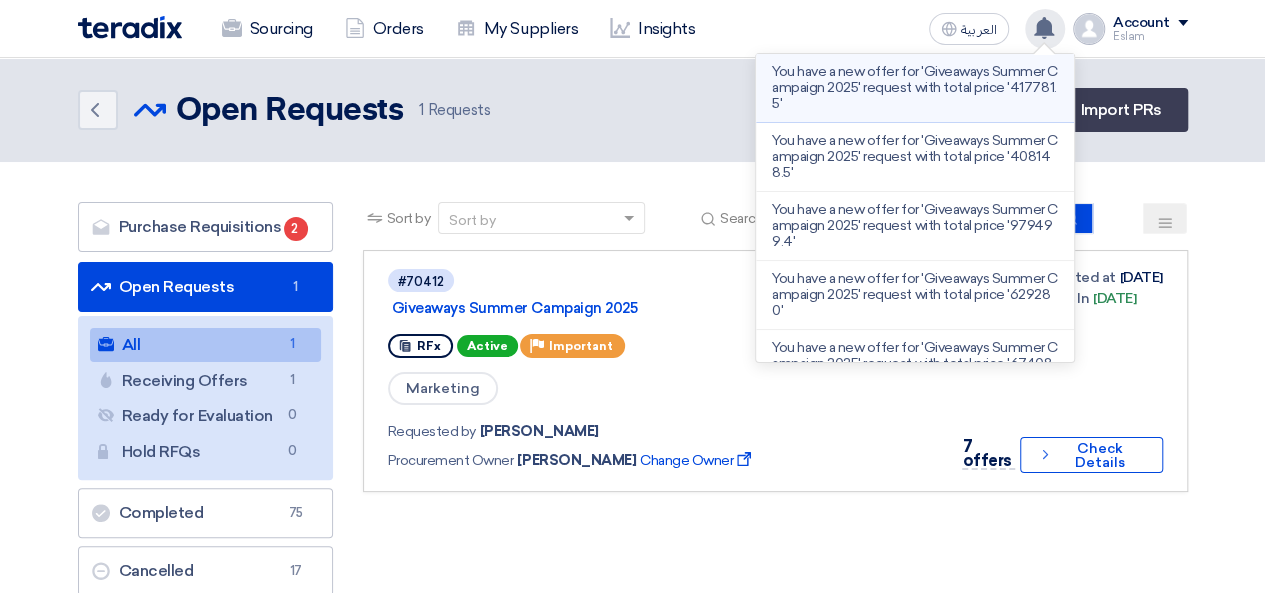 click on "You have a new offer for 'Giveaways Summer Campaign 2025' request with total price '417781.5'" 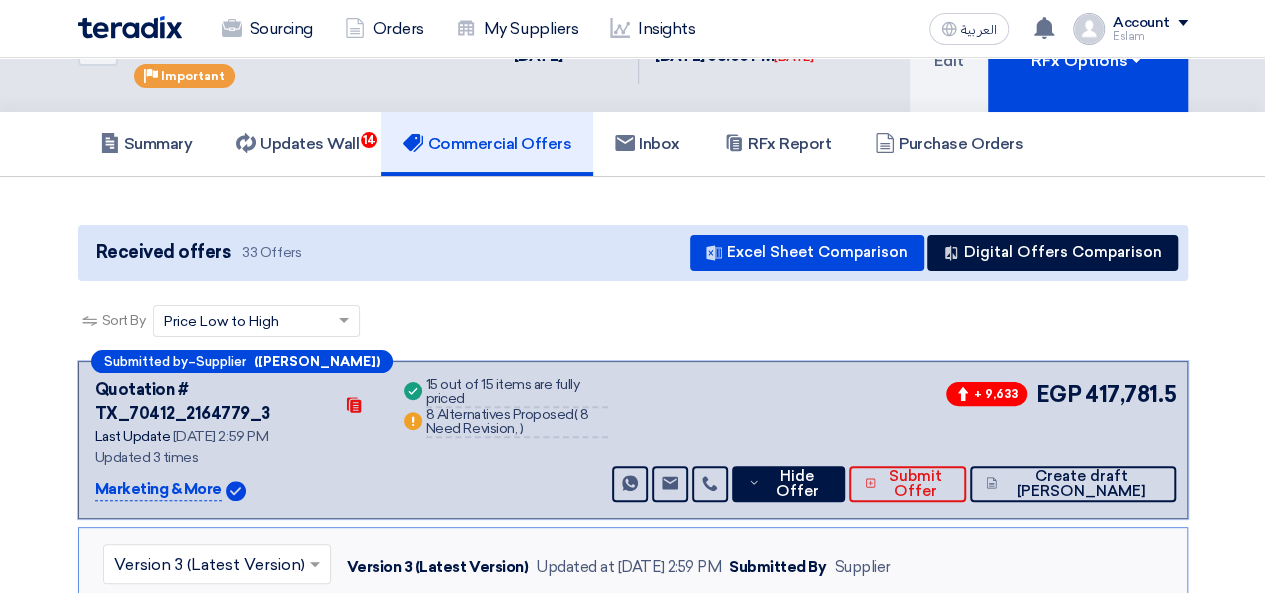 scroll, scrollTop: 200, scrollLeft: 0, axis: vertical 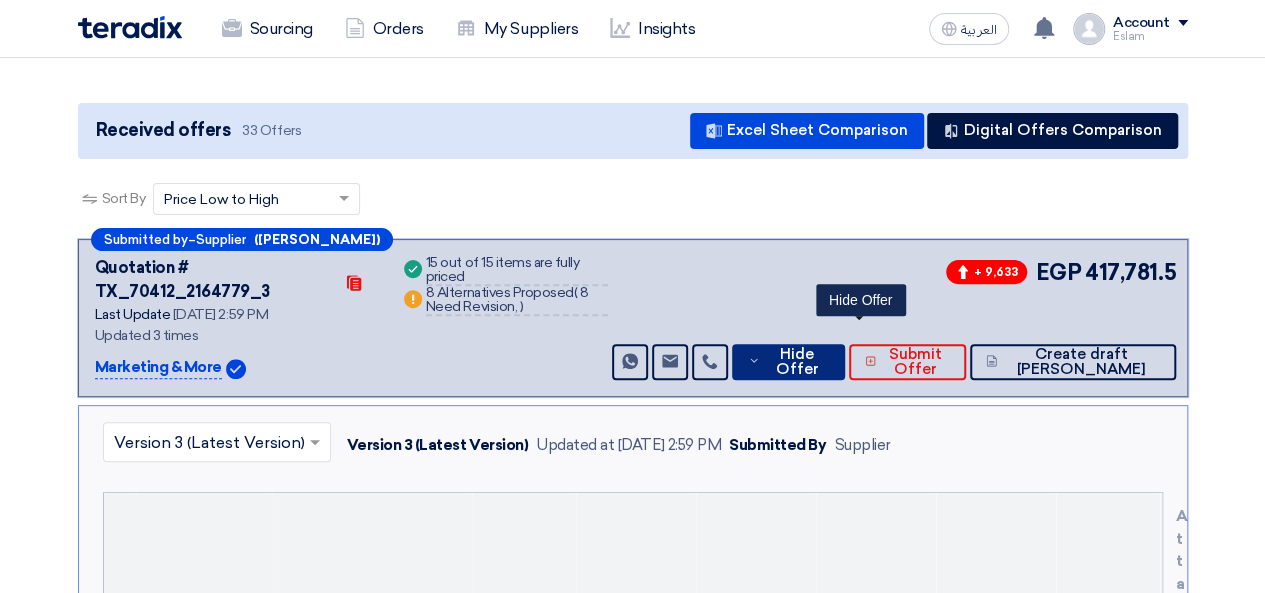click on "Hide Offer" at bounding box center (797, 362) 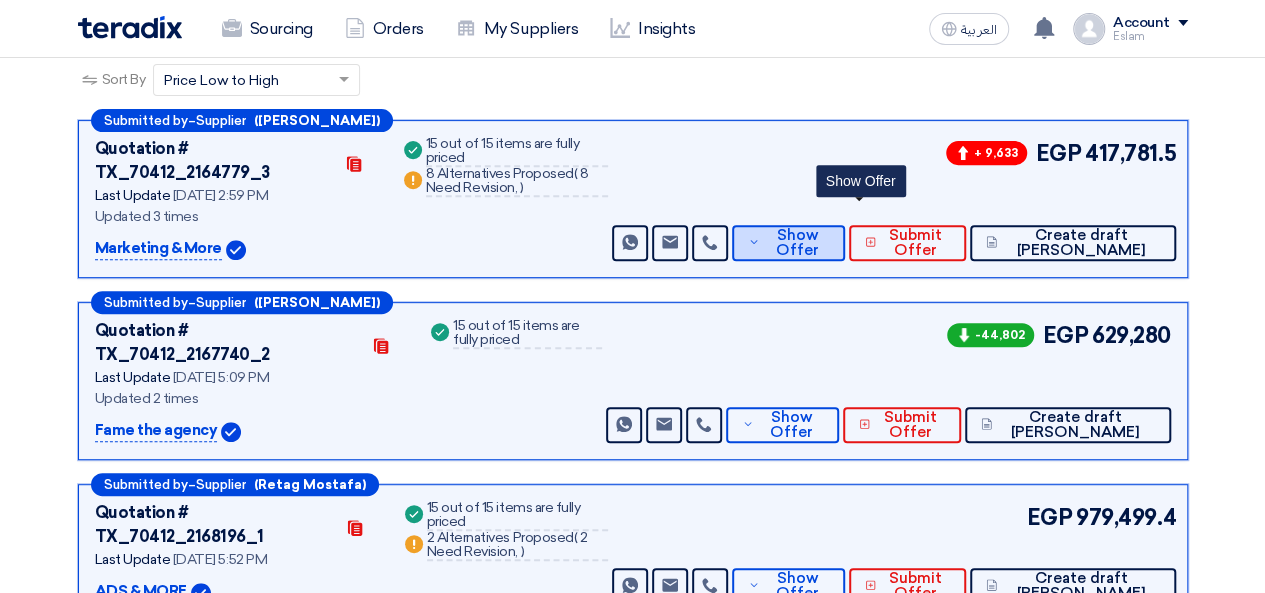 scroll, scrollTop: 287, scrollLeft: 0, axis: vertical 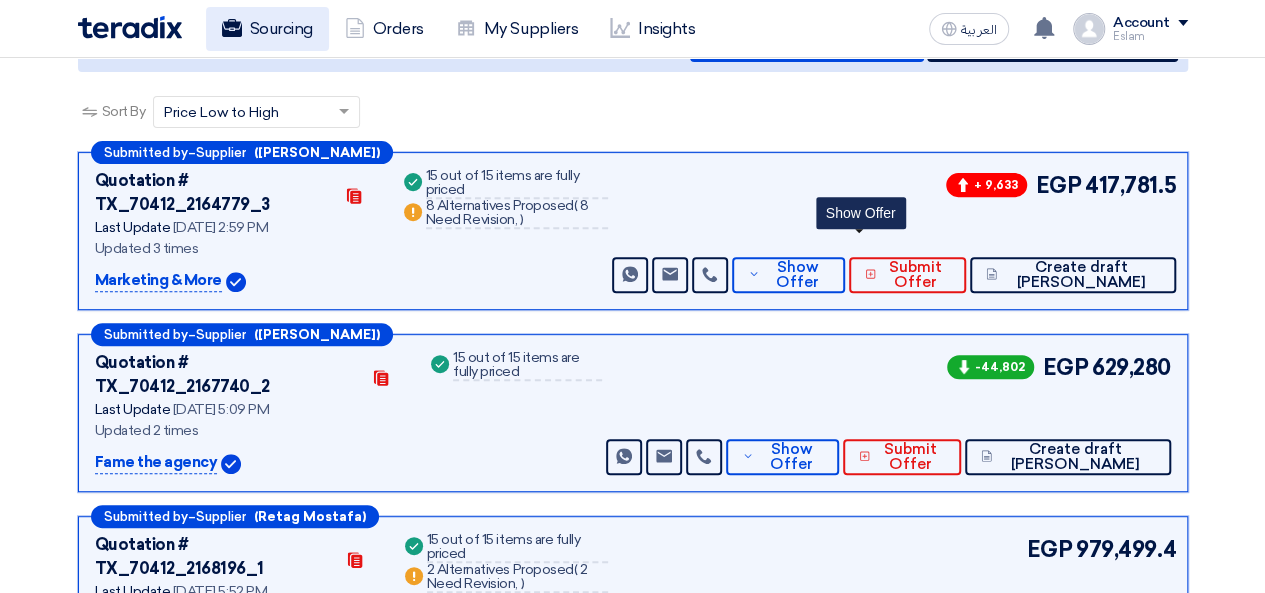 click on "Sourcing" 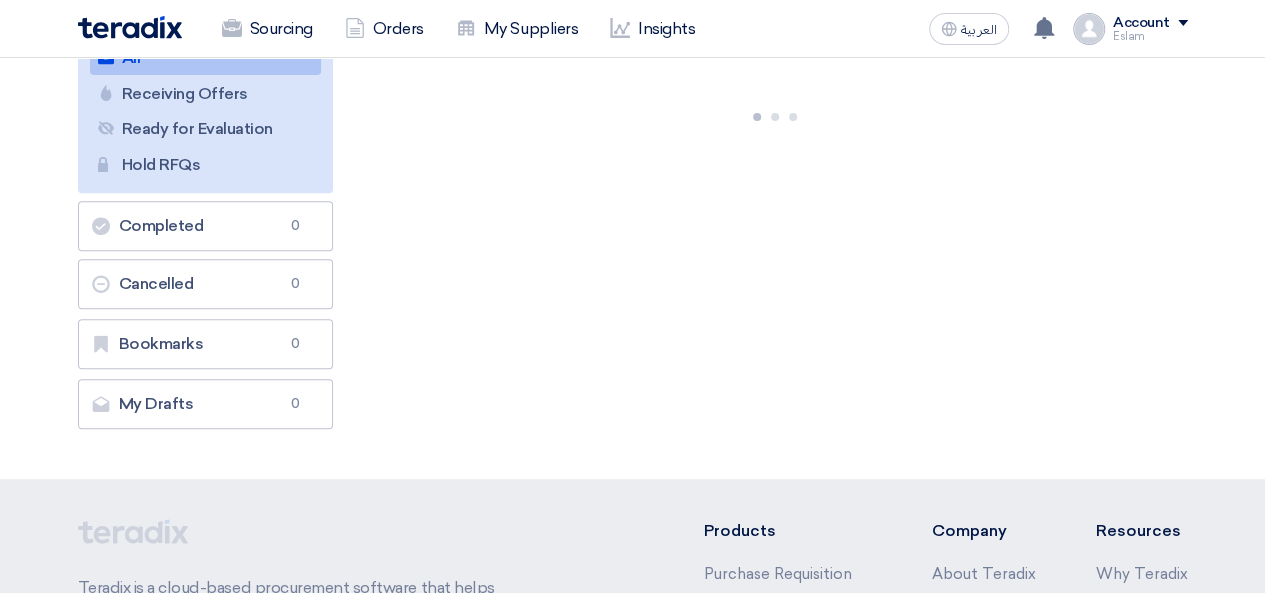 scroll, scrollTop: 0, scrollLeft: 0, axis: both 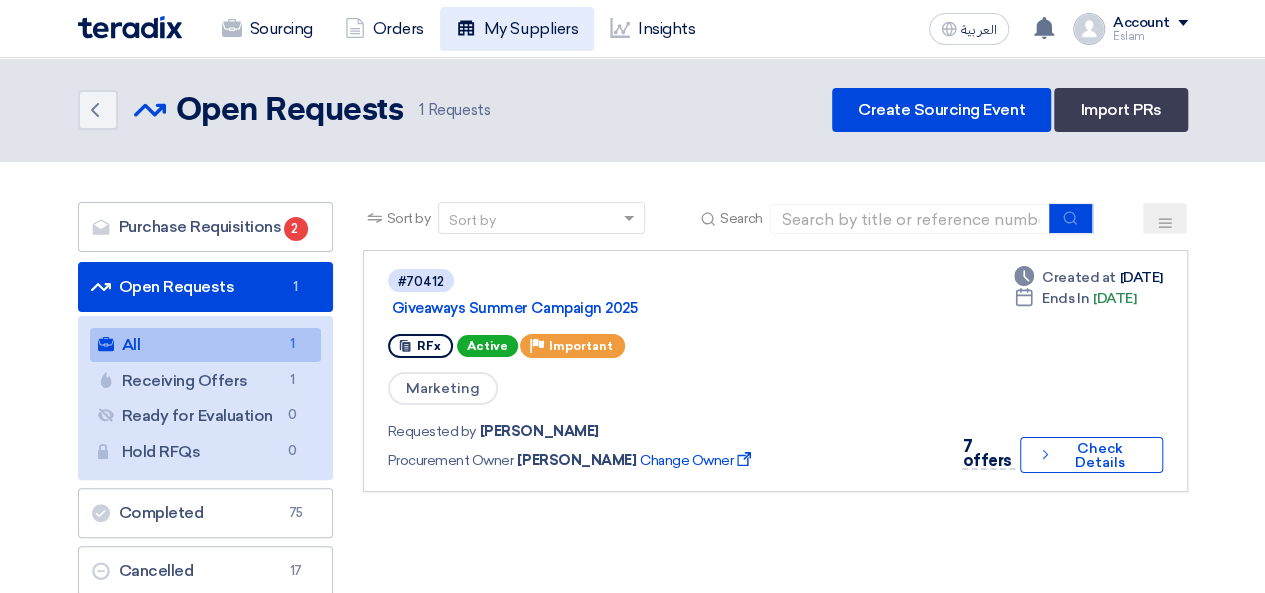 click on "My Suppliers" 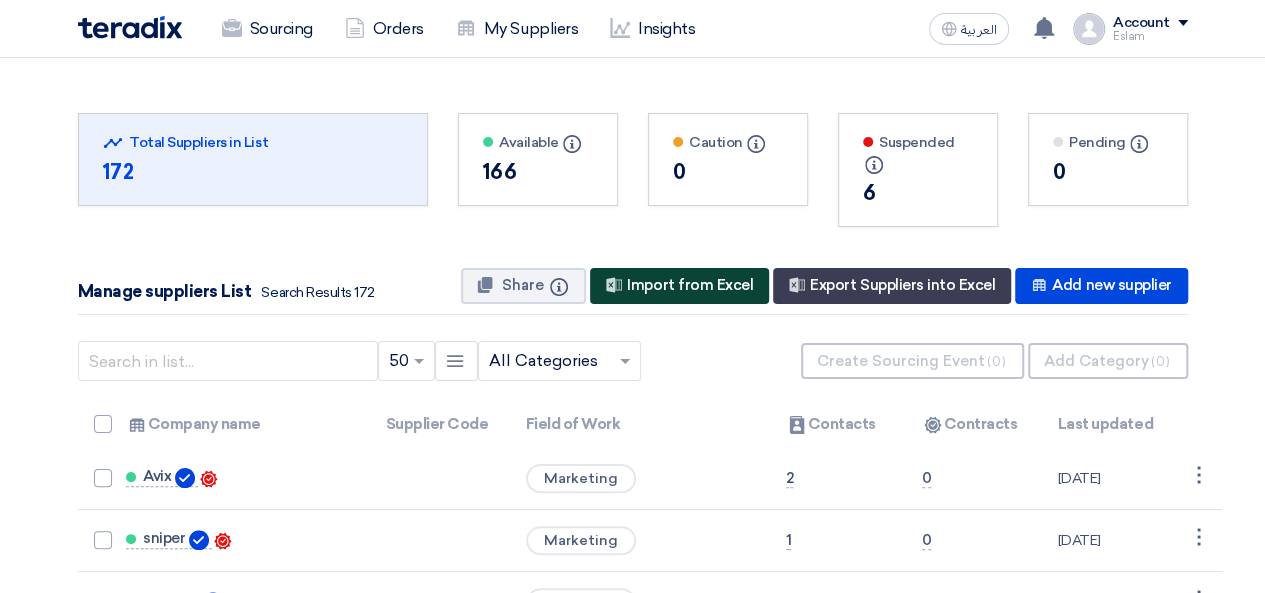 click on "New Supplier
Import from Excel" 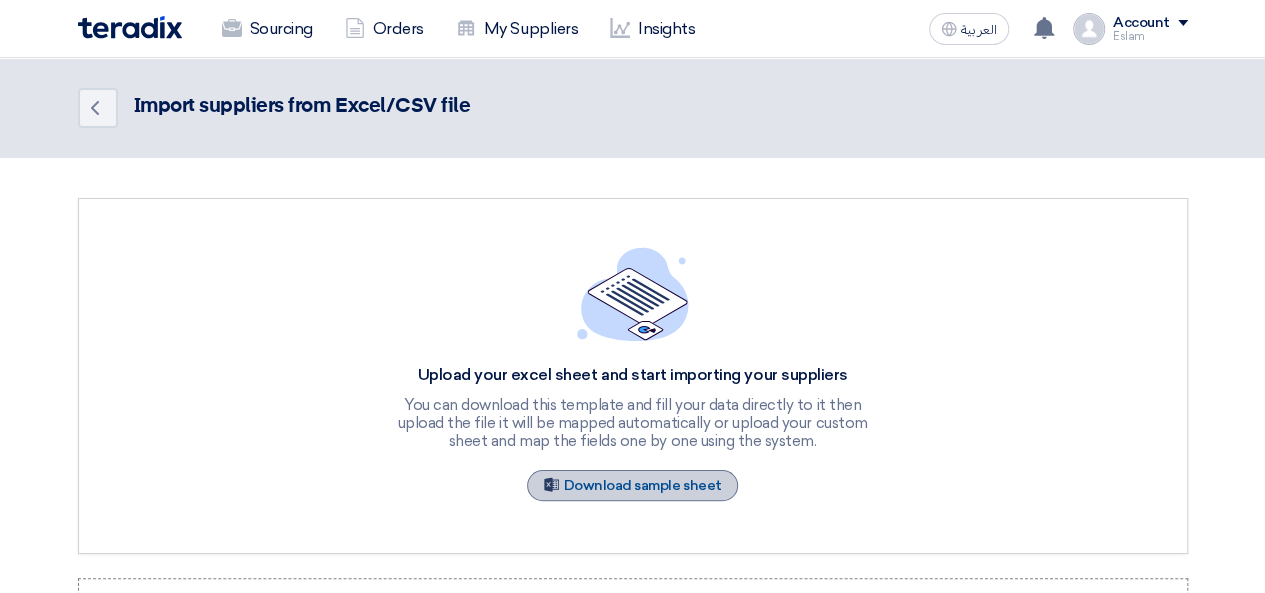 click on "Sample Sheet
Download sample sheet" 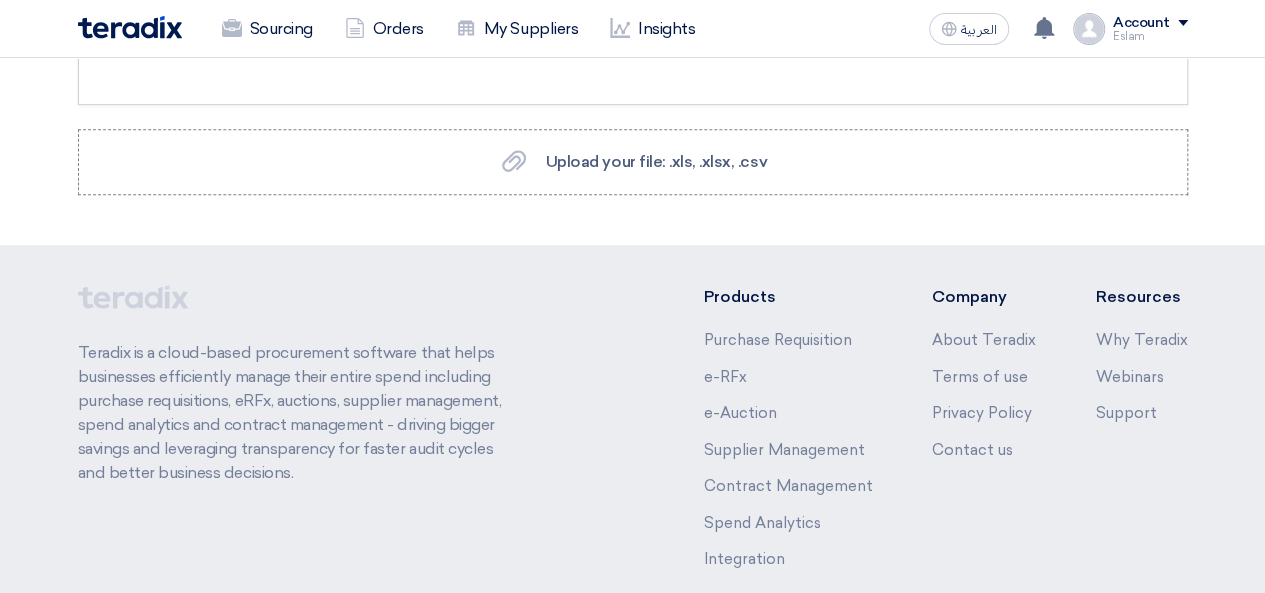 scroll, scrollTop: 0, scrollLeft: 0, axis: both 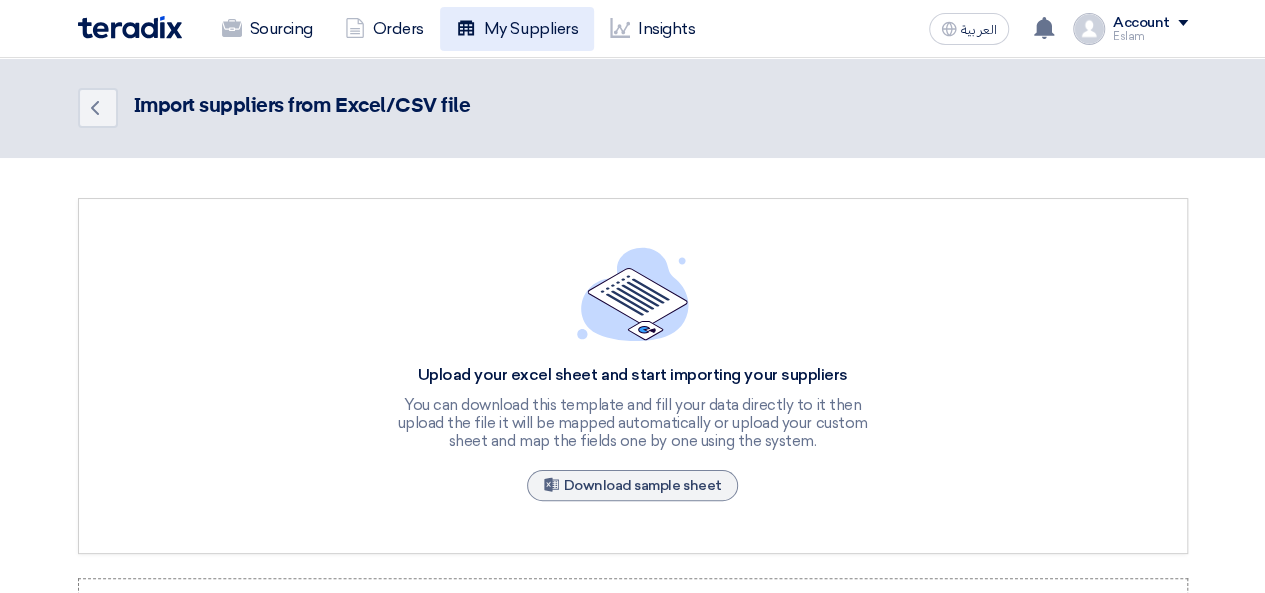 click on "My Suppliers" 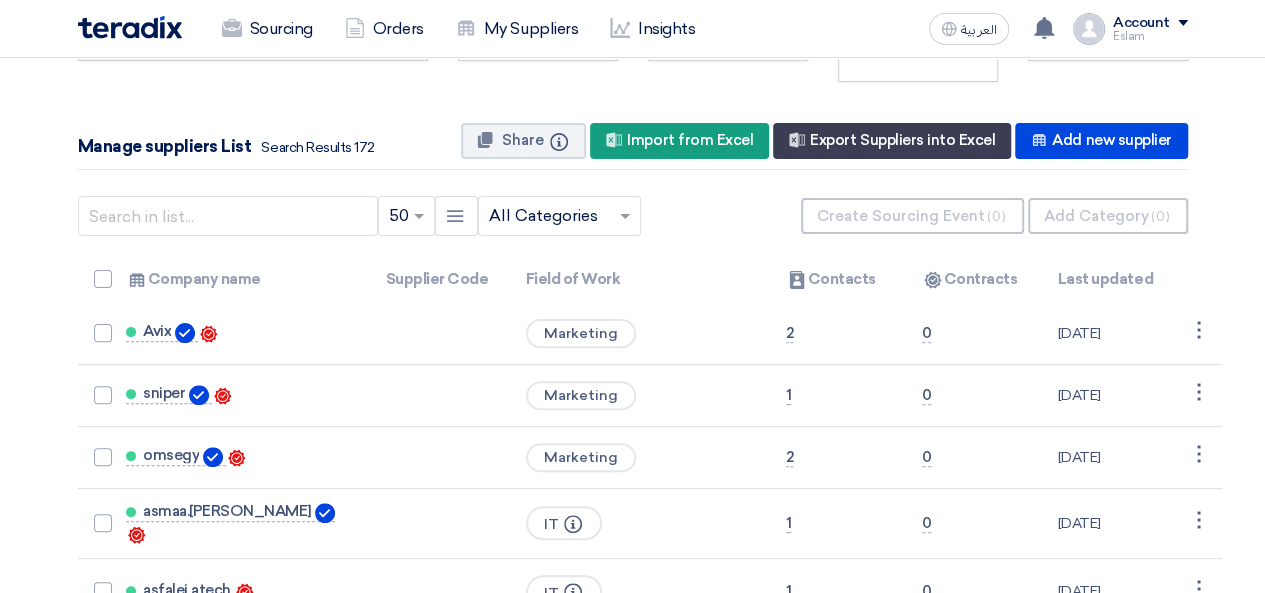 scroll, scrollTop: 146, scrollLeft: 0, axis: vertical 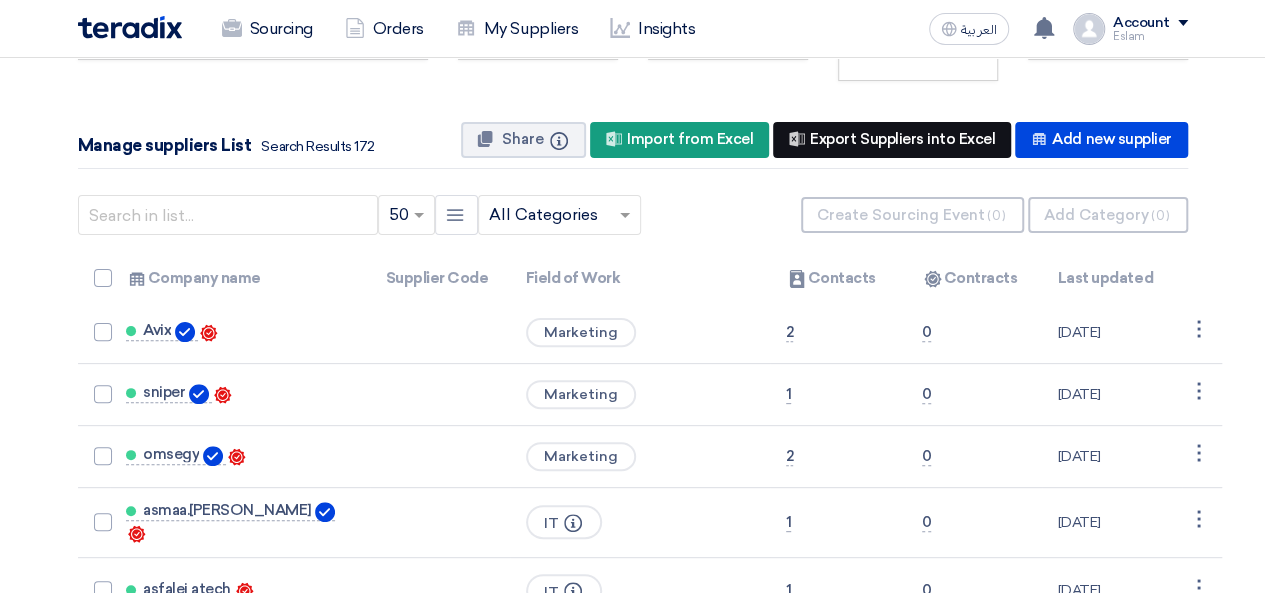 click on "New Supplier
Export Suppliers into Excel" 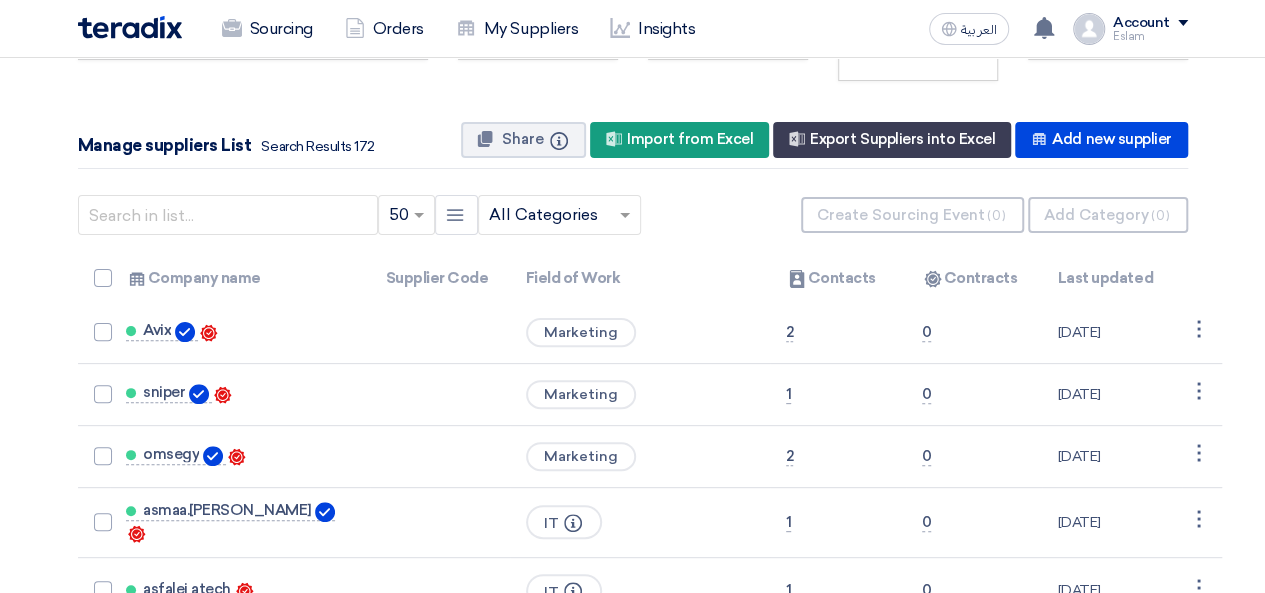 click on "Sourcing
Orders
My Suppliers
Insights
العربية
ع
You have a new offer for 'Giveaways Summer Campaign 2025' request with total price '417781.5'" 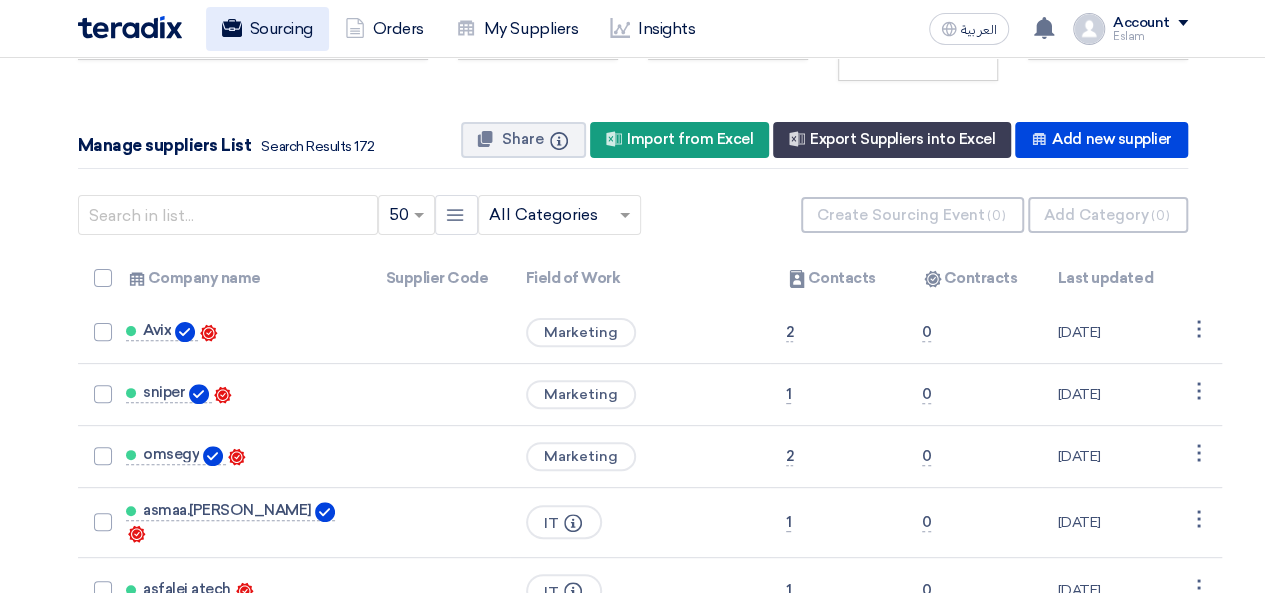 click on "Sourcing" 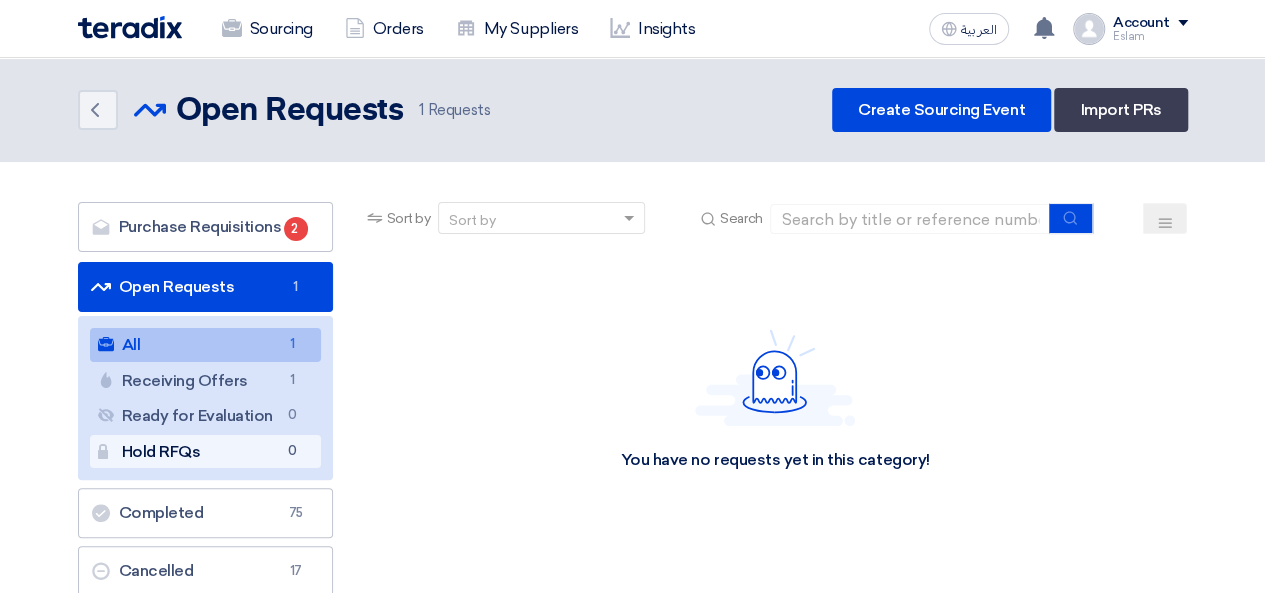 scroll, scrollTop: 180, scrollLeft: 0, axis: vertical 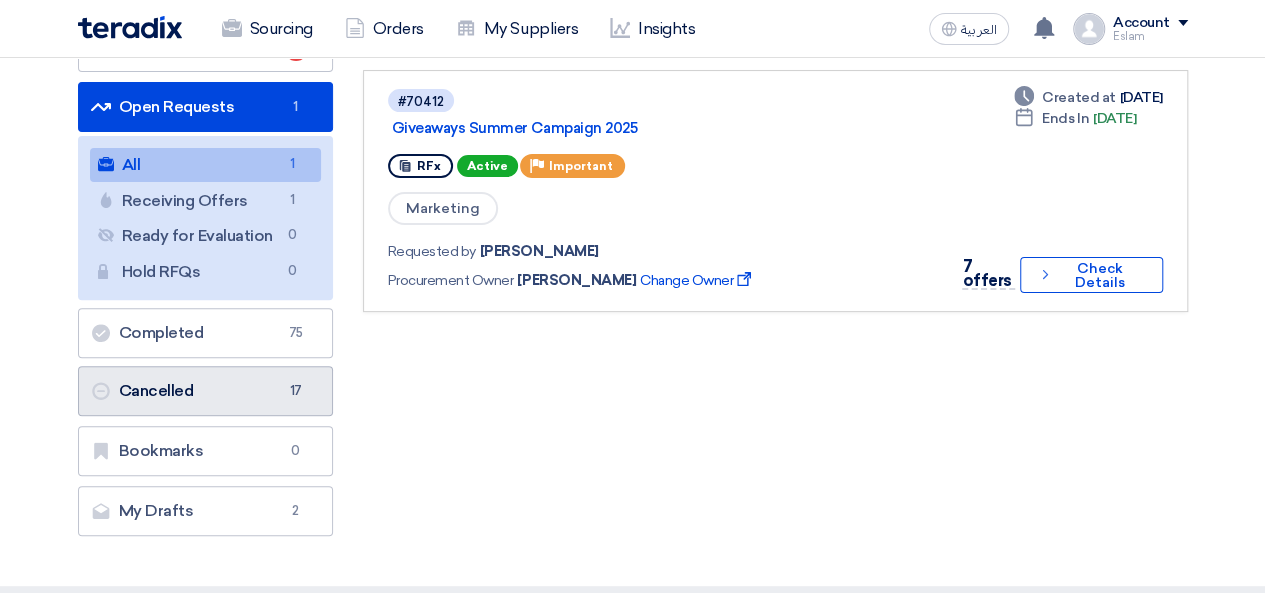 click on "Cancelled
Cancelled
17" 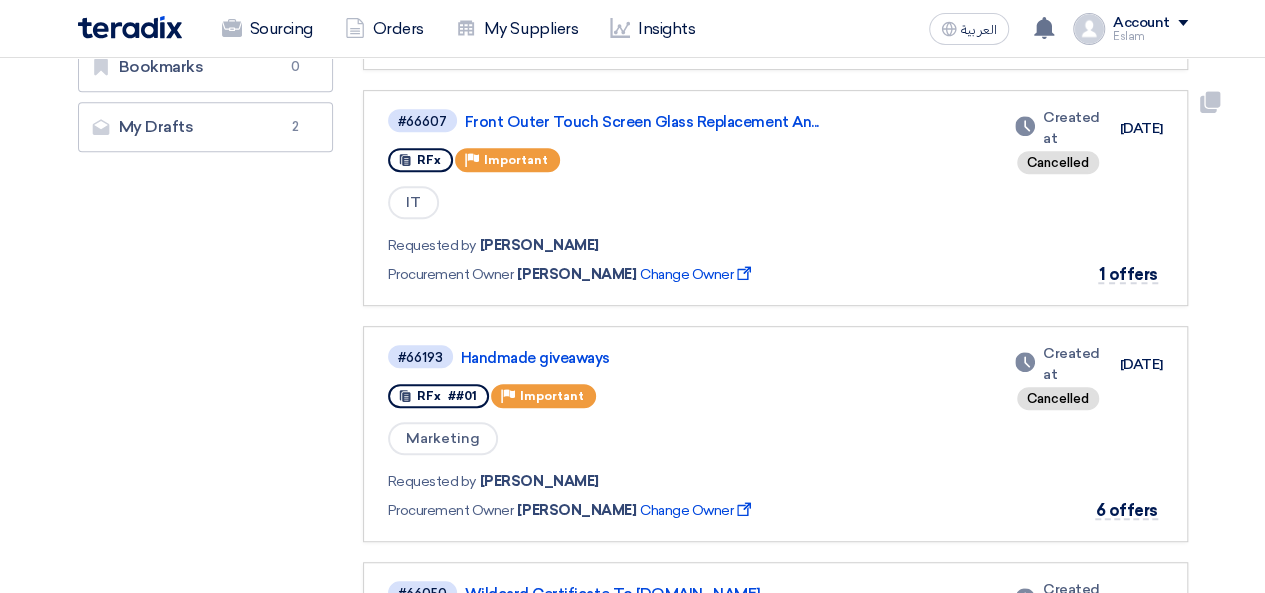 scroll, scrollTop: 397, scrollLeft: 0, axis: vertical 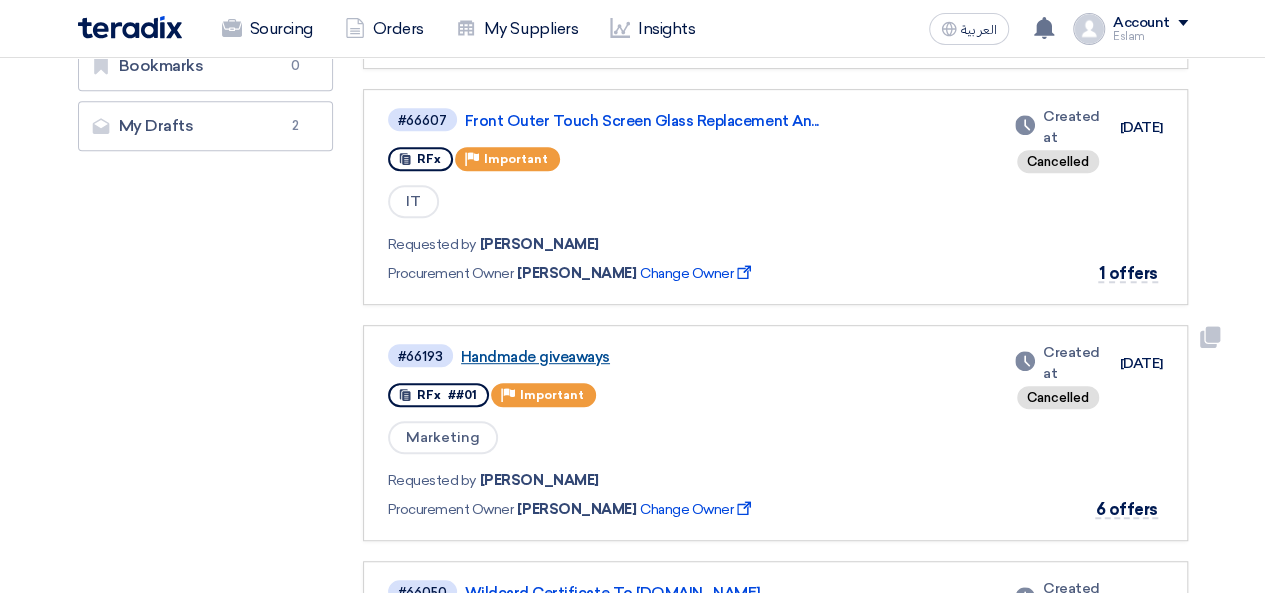 click on "Handmade giveaways" 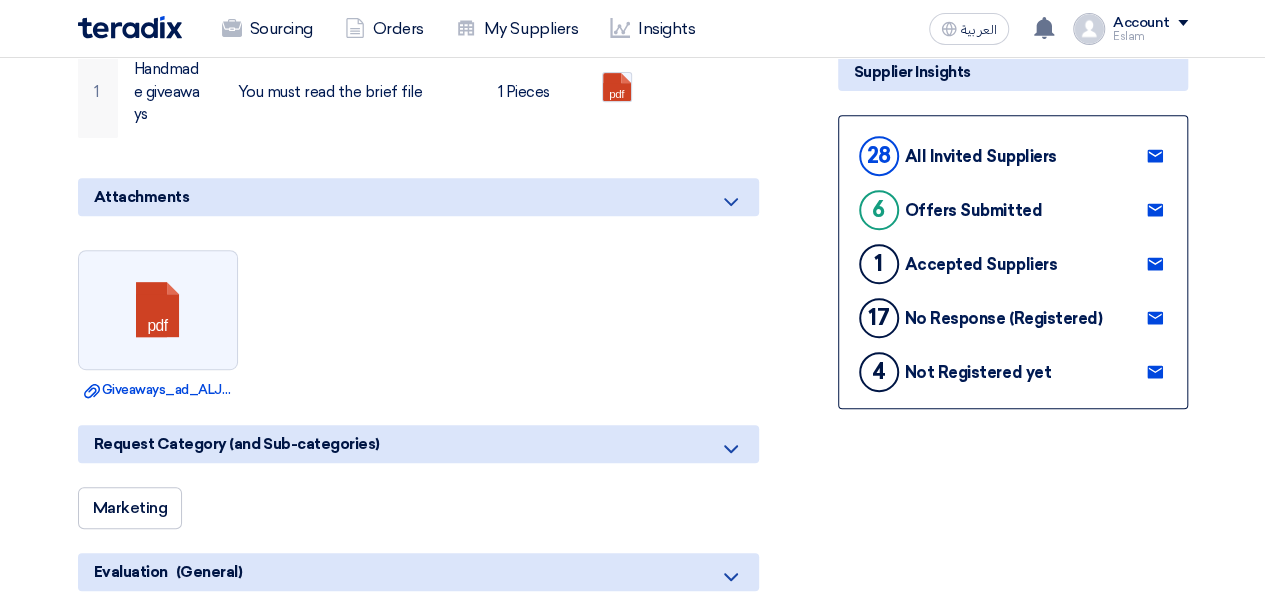 scroll, scrollTop: 376, scrollLeft: 0, axis: vertical 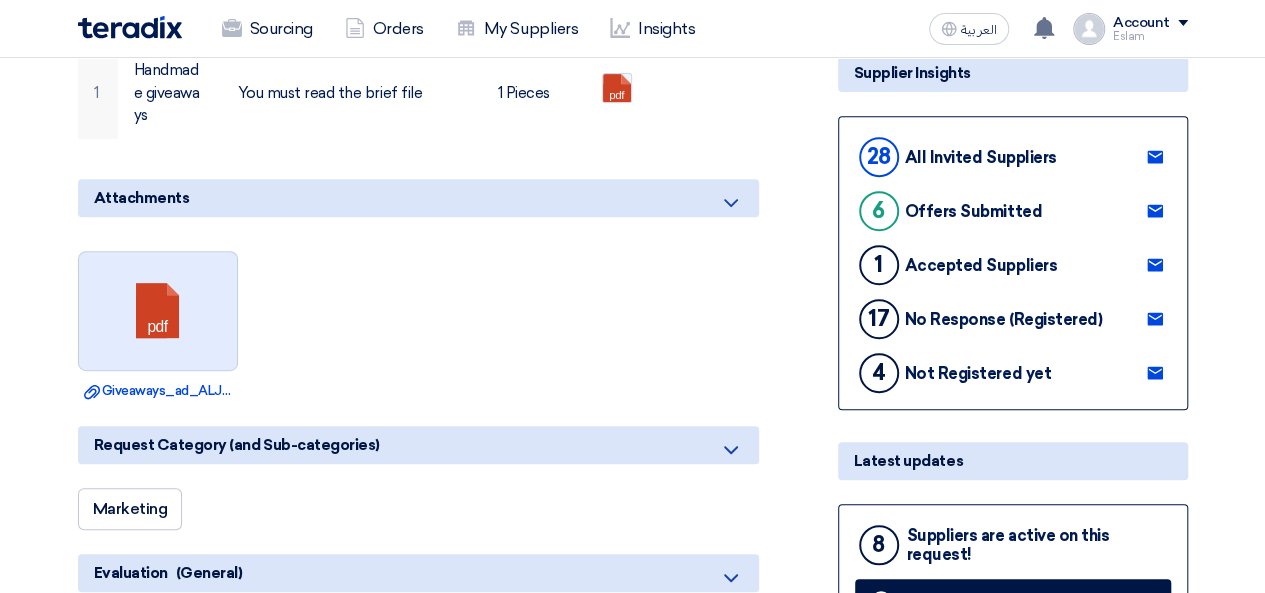 click at bounding box center [159, 312] 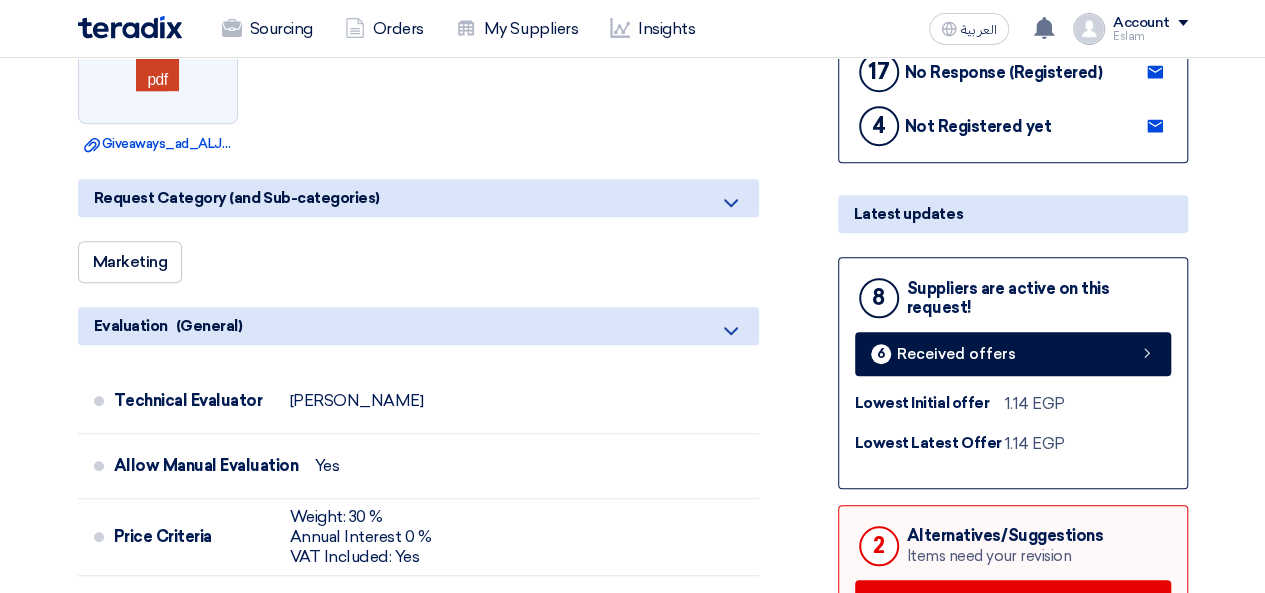 scroll, scrollTop: 625, scrollLeft: 0, axis: vertical 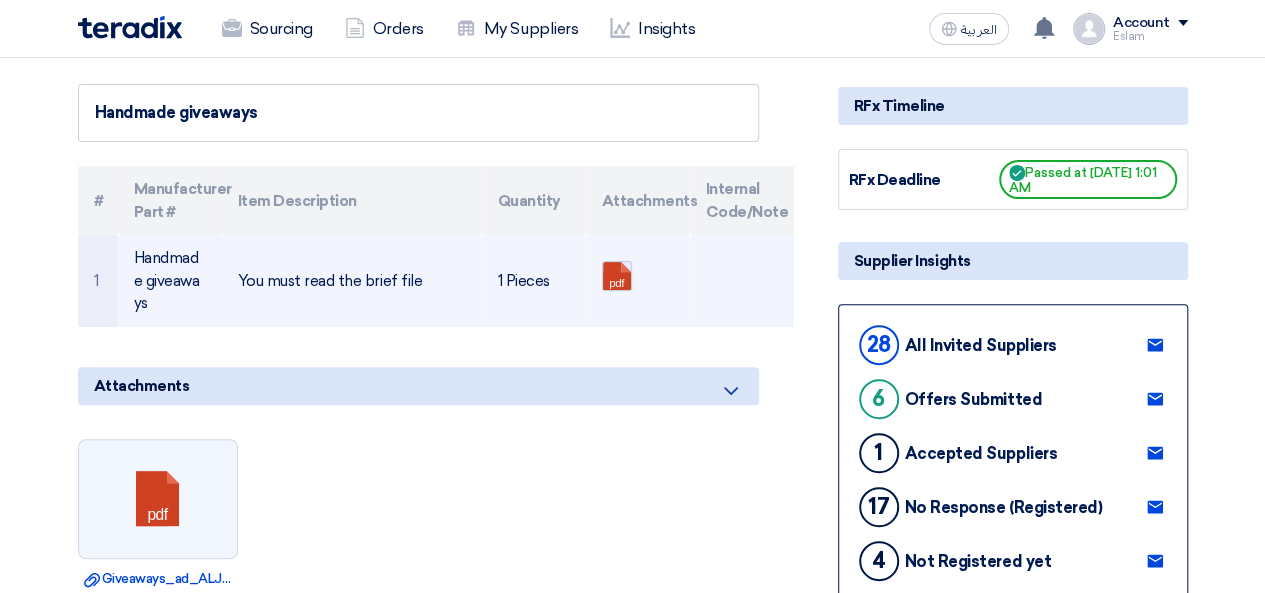 click 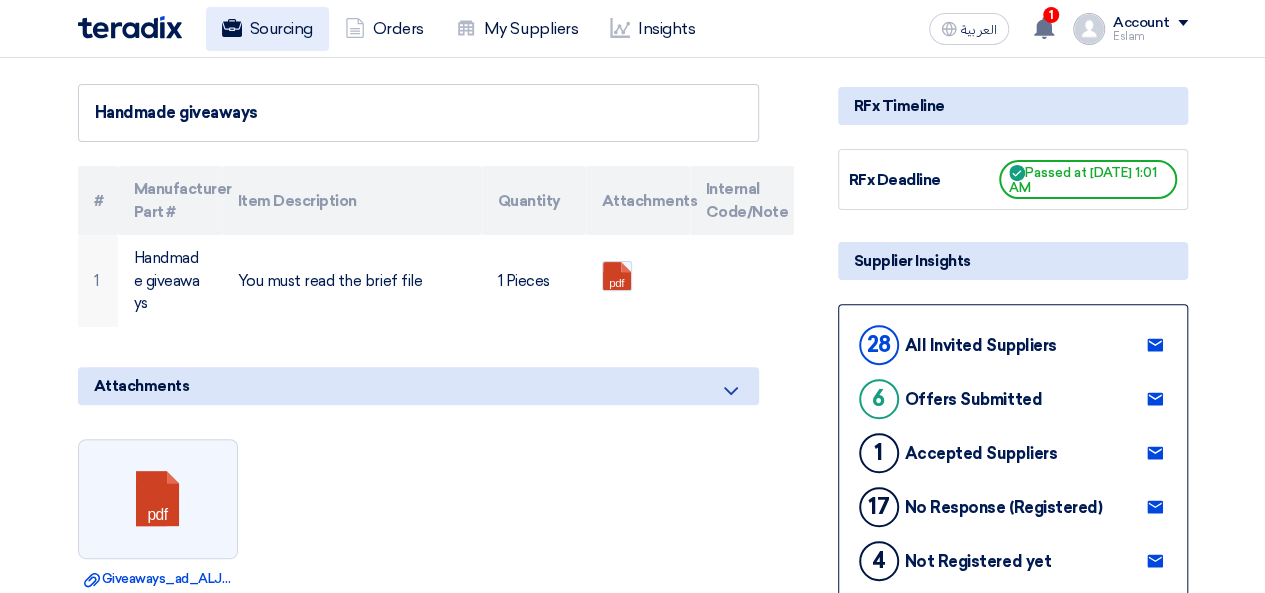 click on "Sourcing" 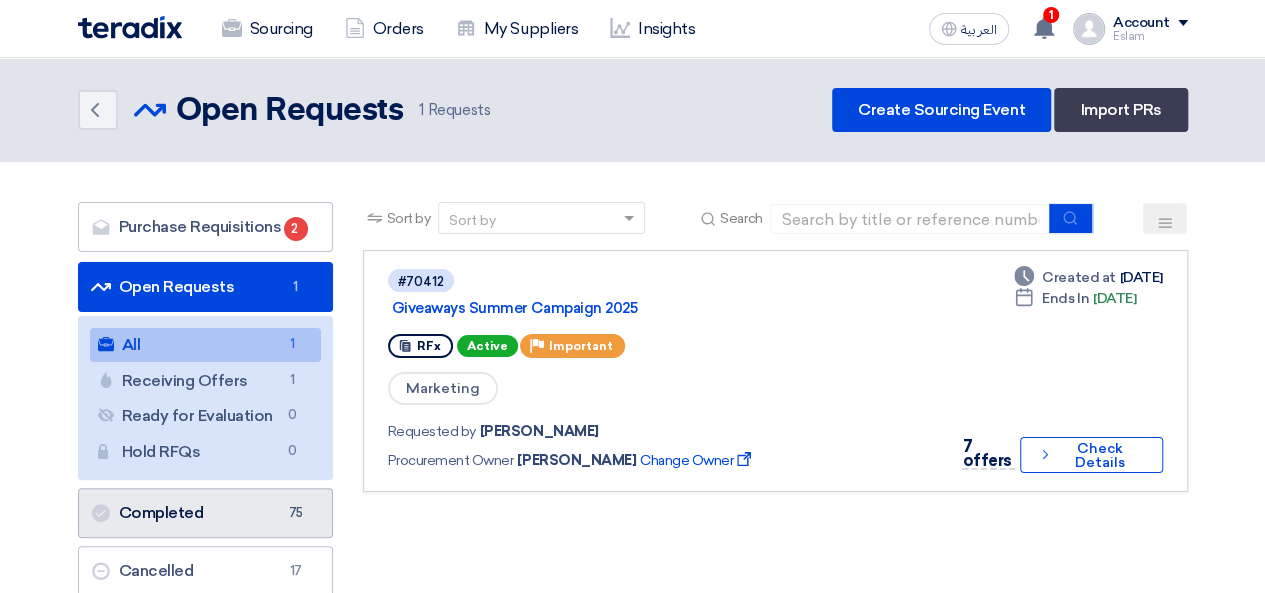 click on "Completed
Completed
75" 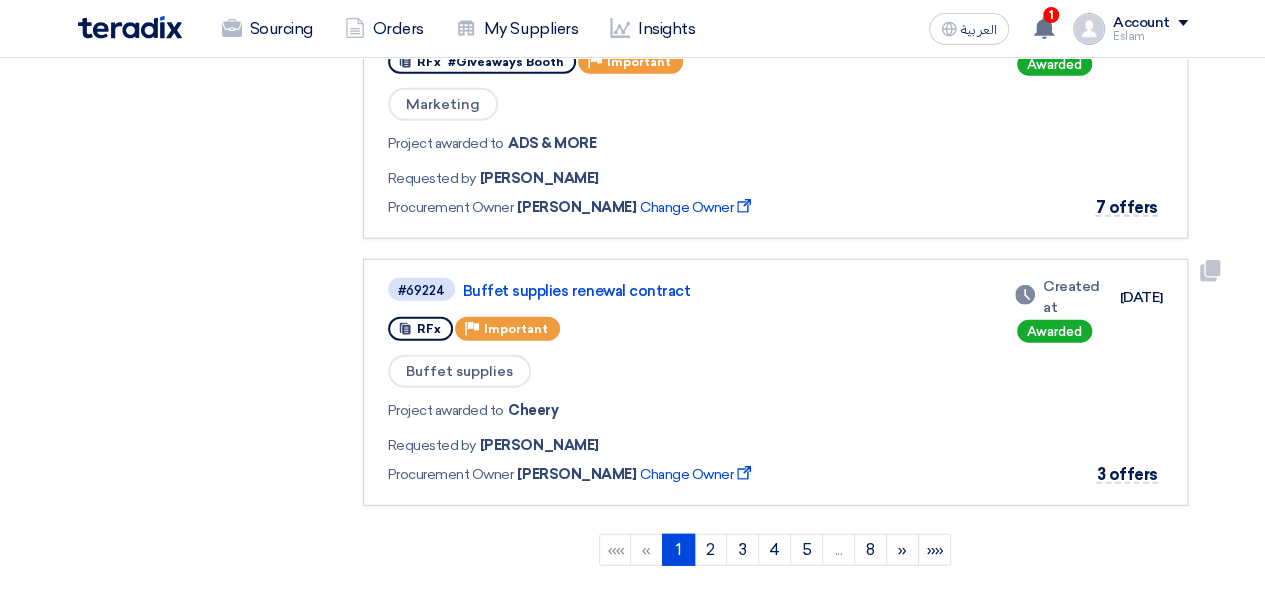 scroll, scrollTop: 2400, scrollLeft: 0, axis: vertical 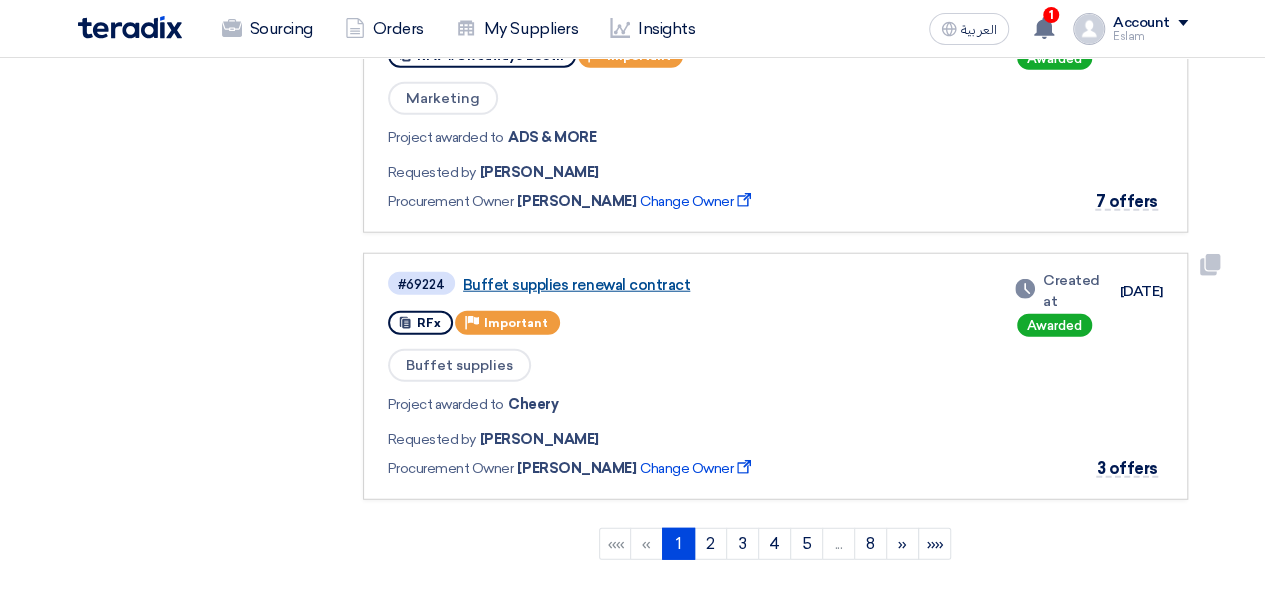 click on "Buffet supplies renewal contract" 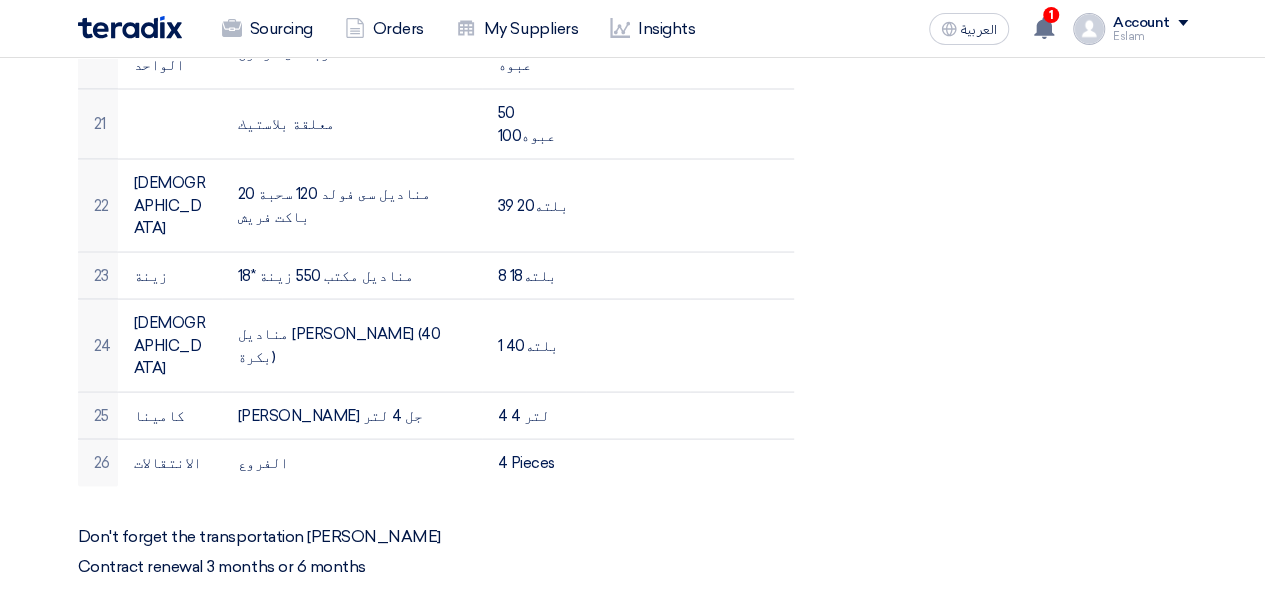 scroll, scrollTop: 1825, scrollLeft: 0, axis: vertical 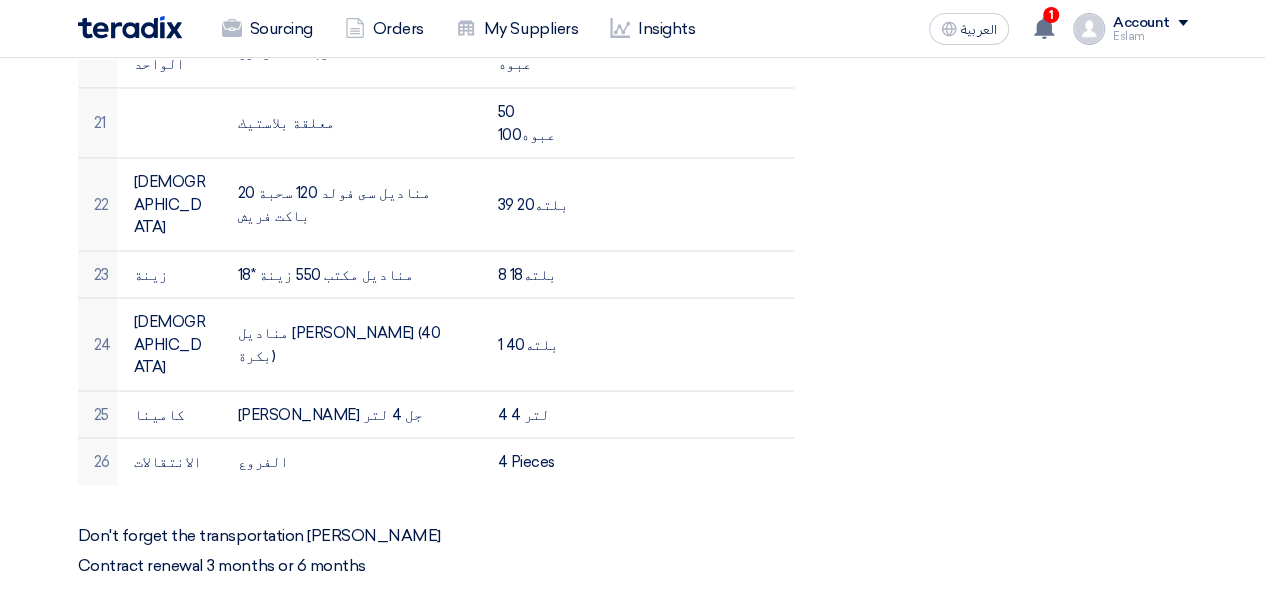 click at bounding box center (159, 808) 